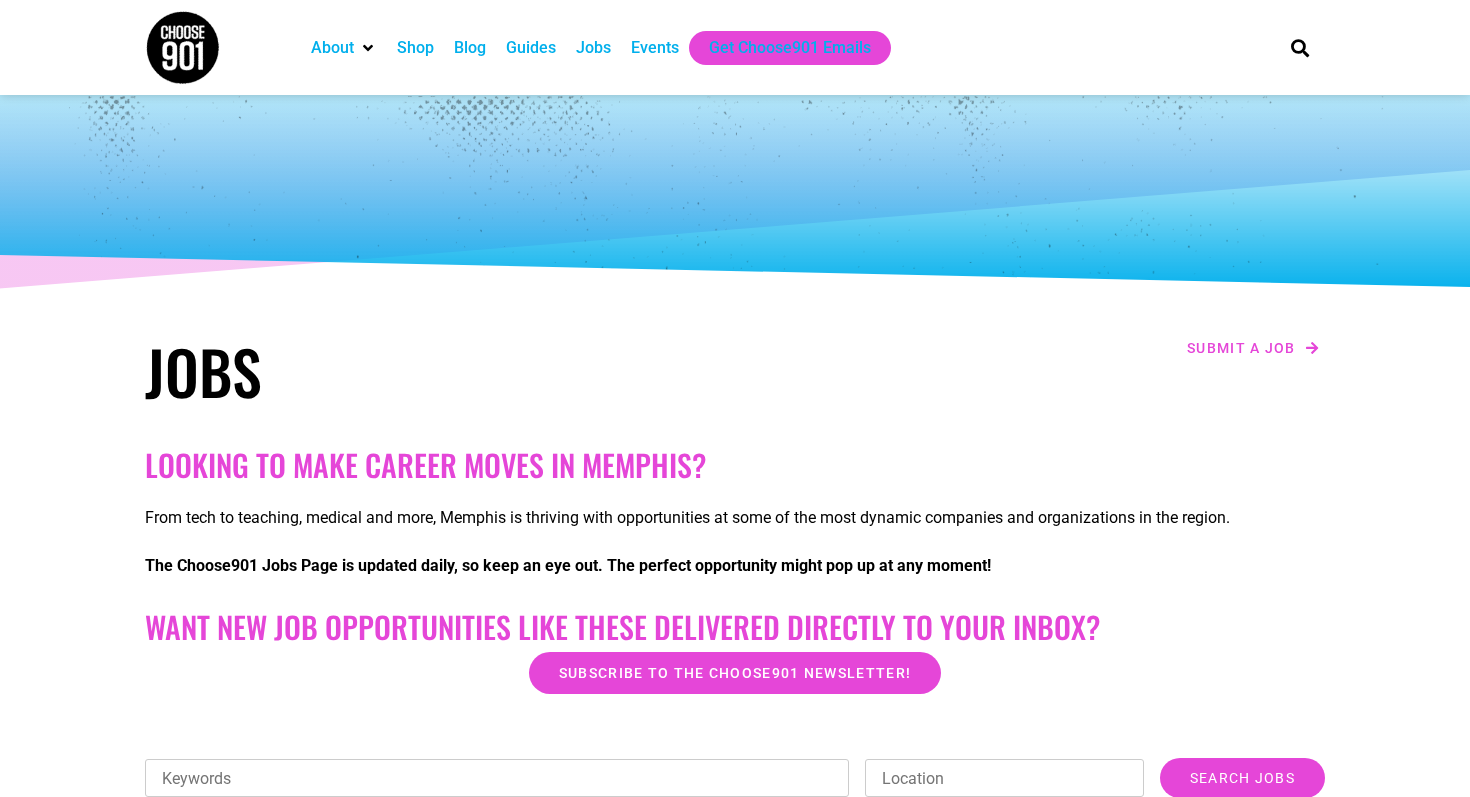 scroll, scrollTop: 0, scrollLeft: 0, axis: both 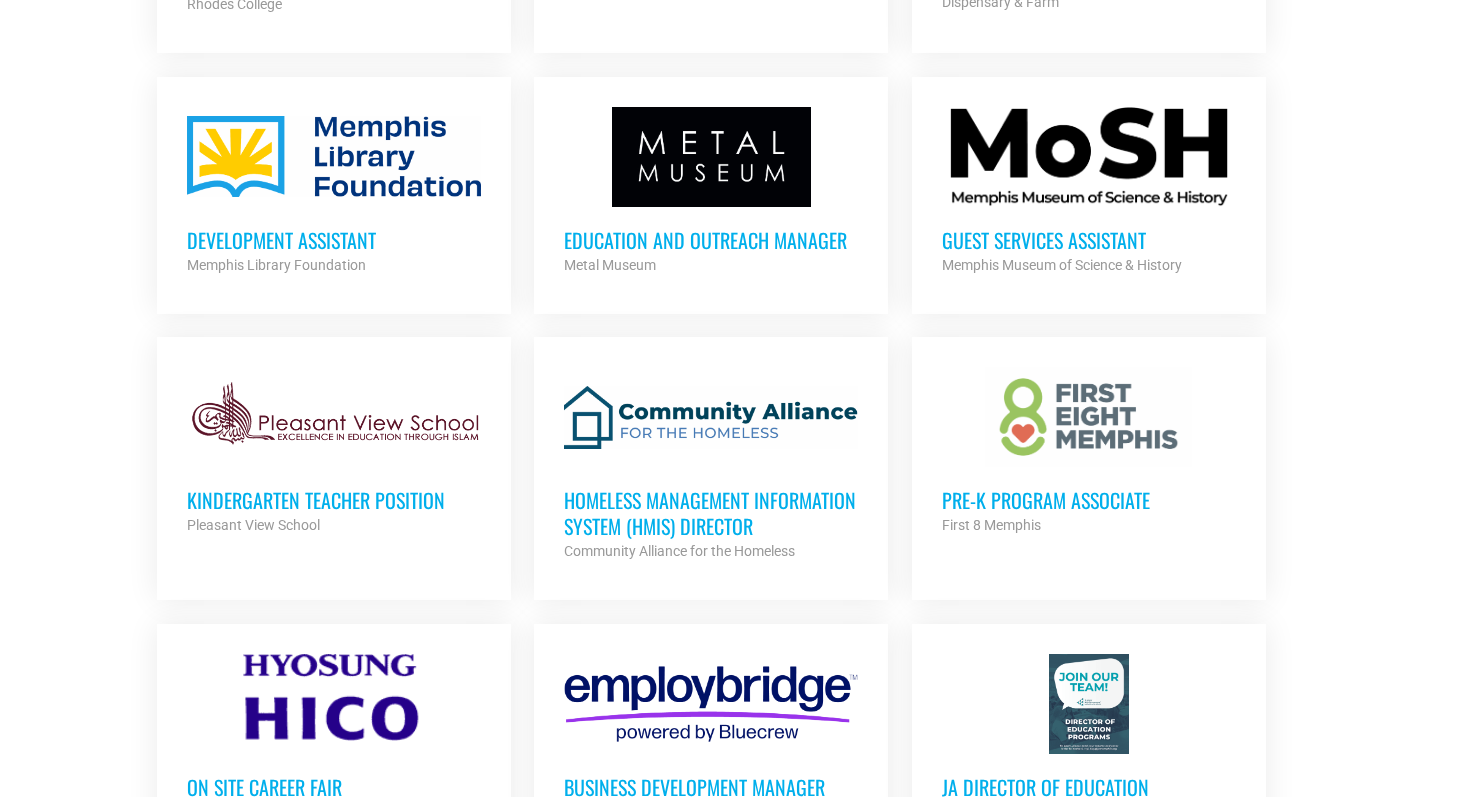 click on "Guest Services Assistant" at bounding box center (1089, 240) 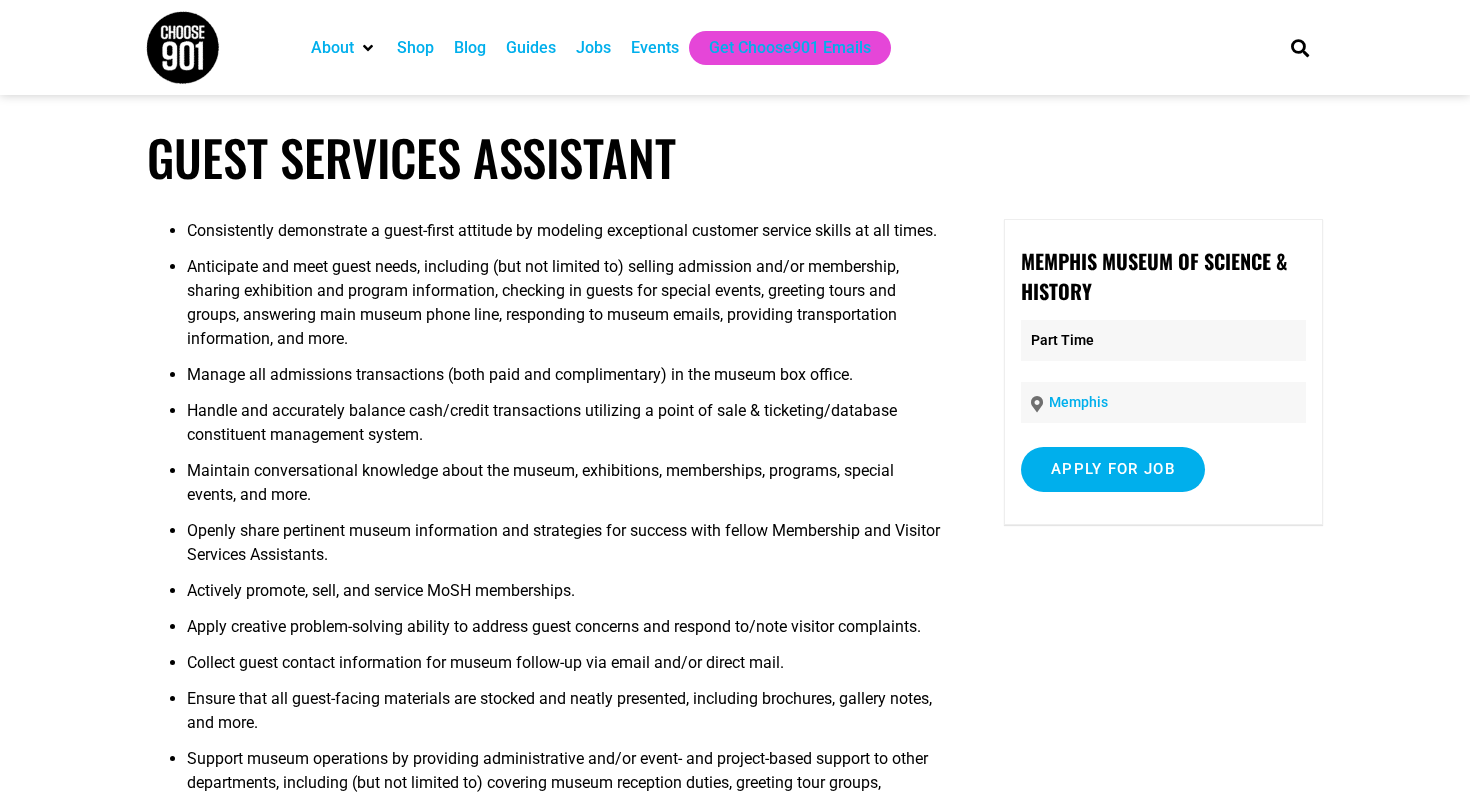 scroll, scrollTop: 0, scrollLeft: 0, axis: both 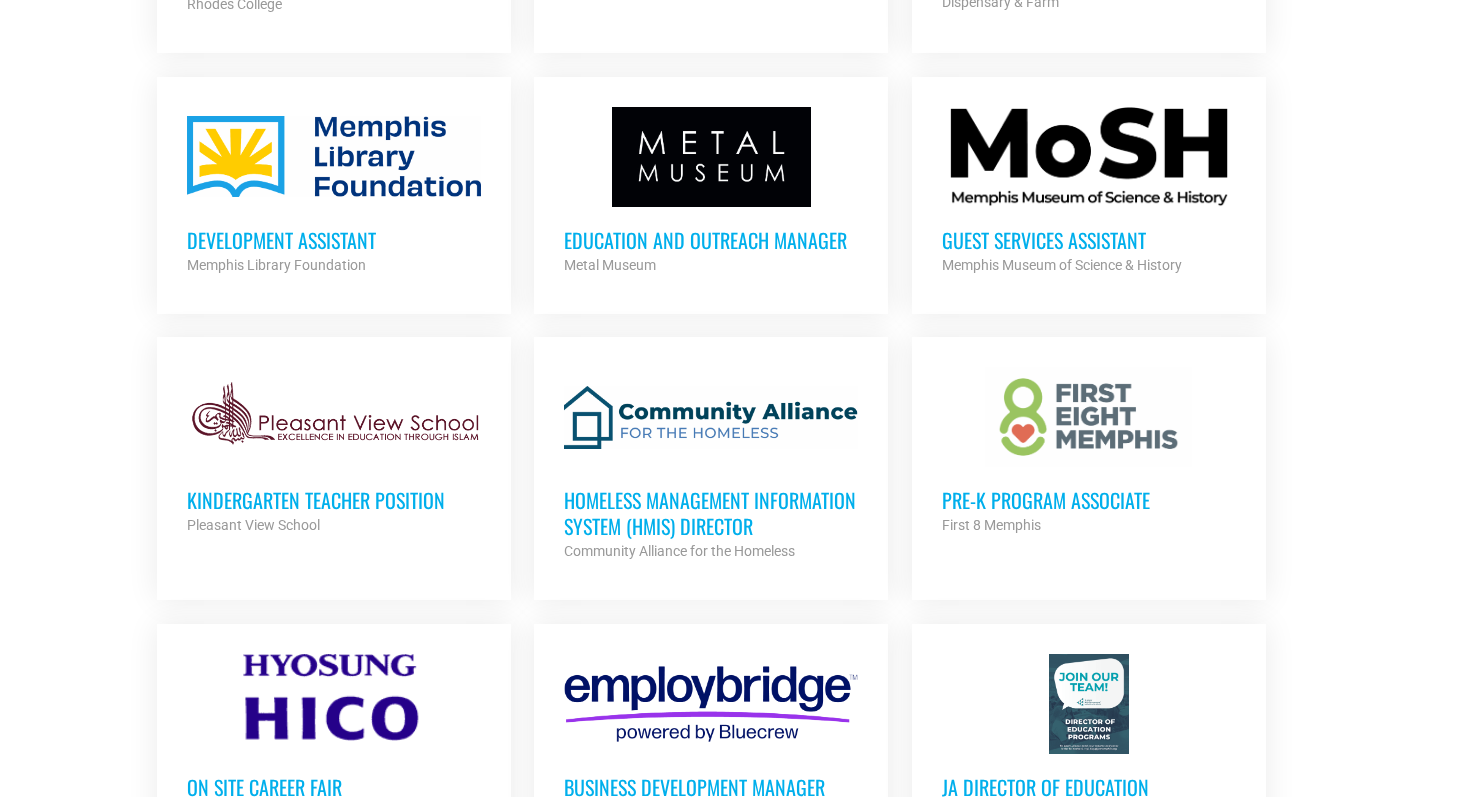 click on "Education and Outreach Manager" at bounding box center [711, 240] 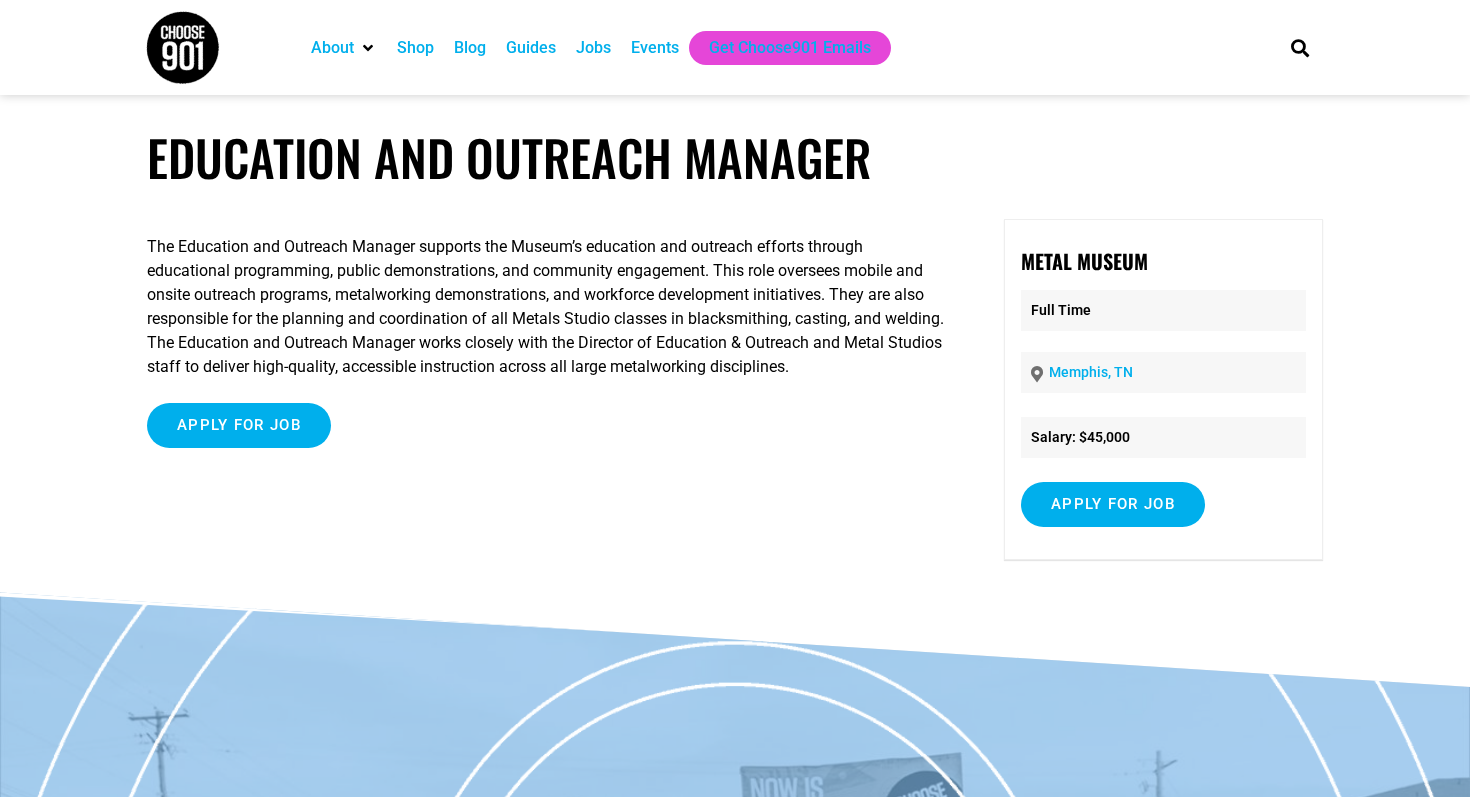 scroll, scrollTop: 0, scrollLeft: 0, axis: both 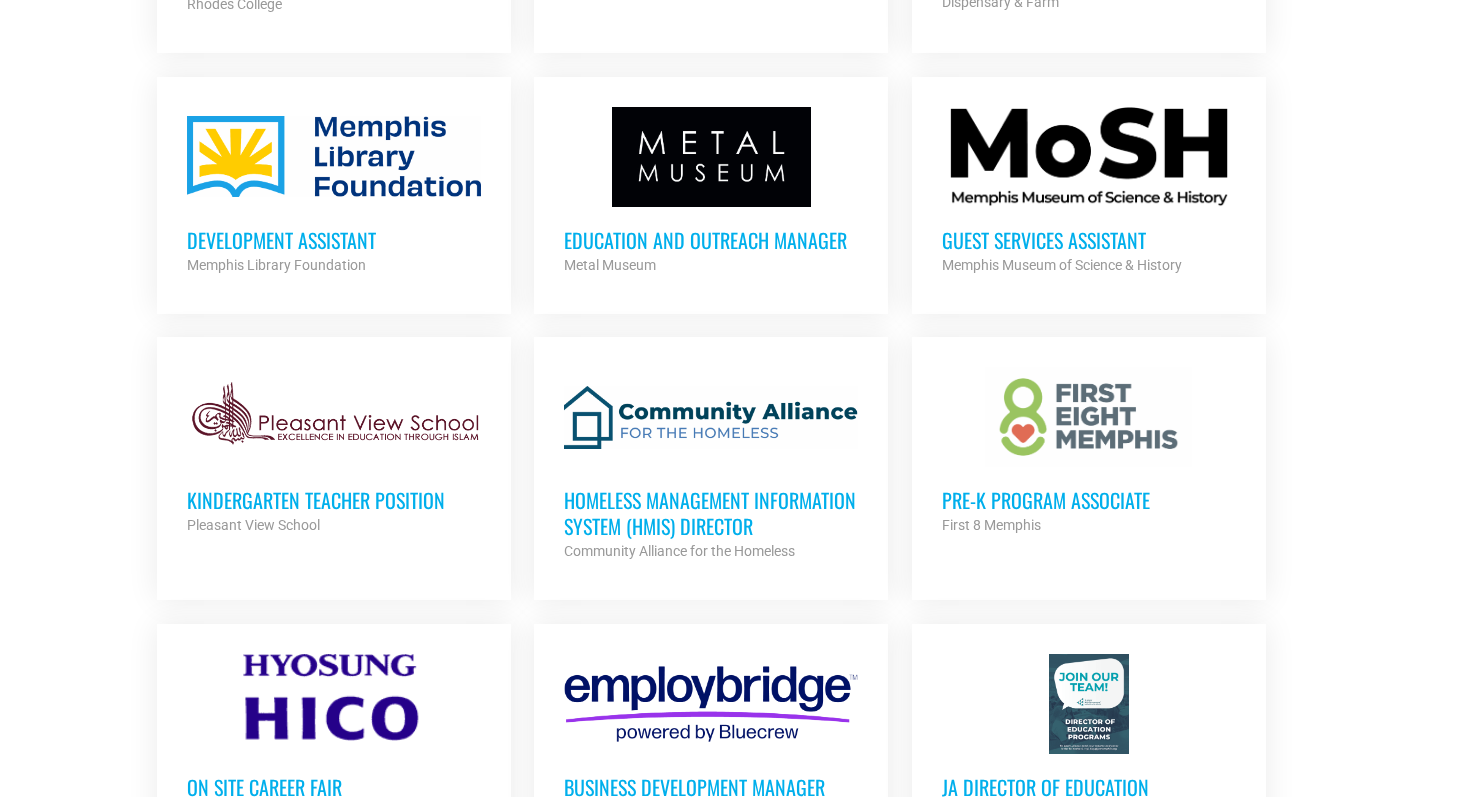click on "Development Assistant" at bounding box center (334, 240) 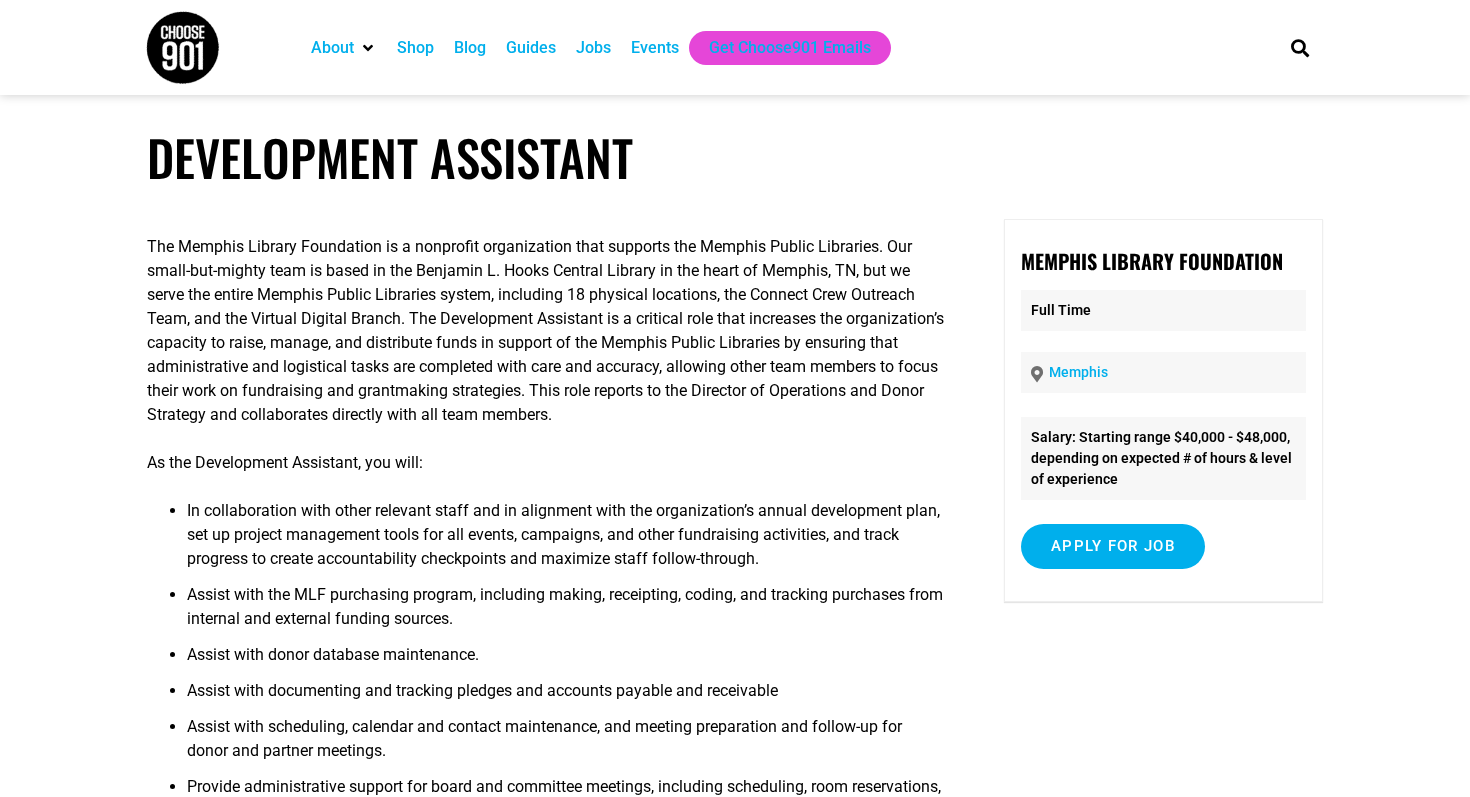 scroll, scrollTop: 0, scrollLeft: 0, axis: both 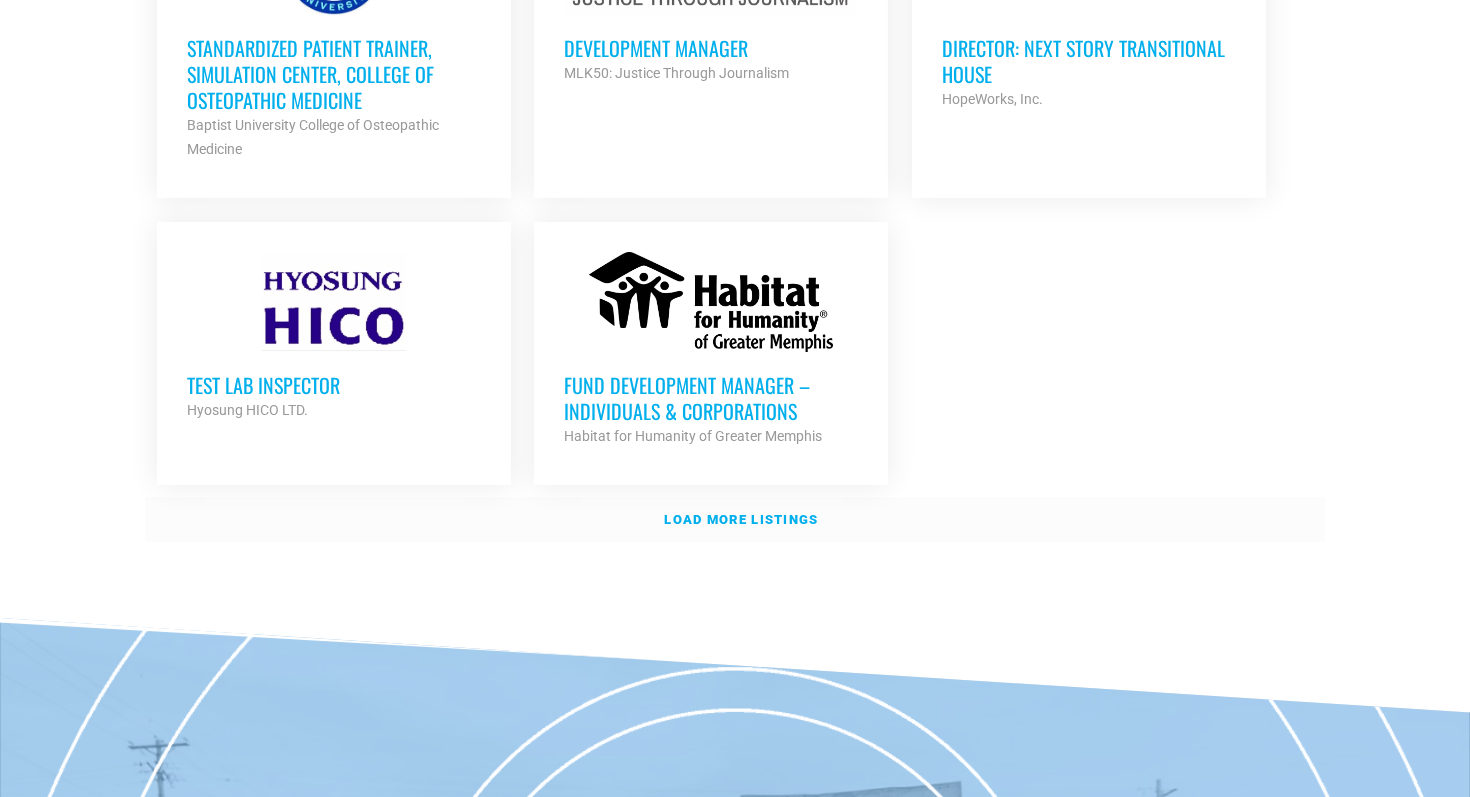 click on "Load more listings" at bounding box center [741, 519] 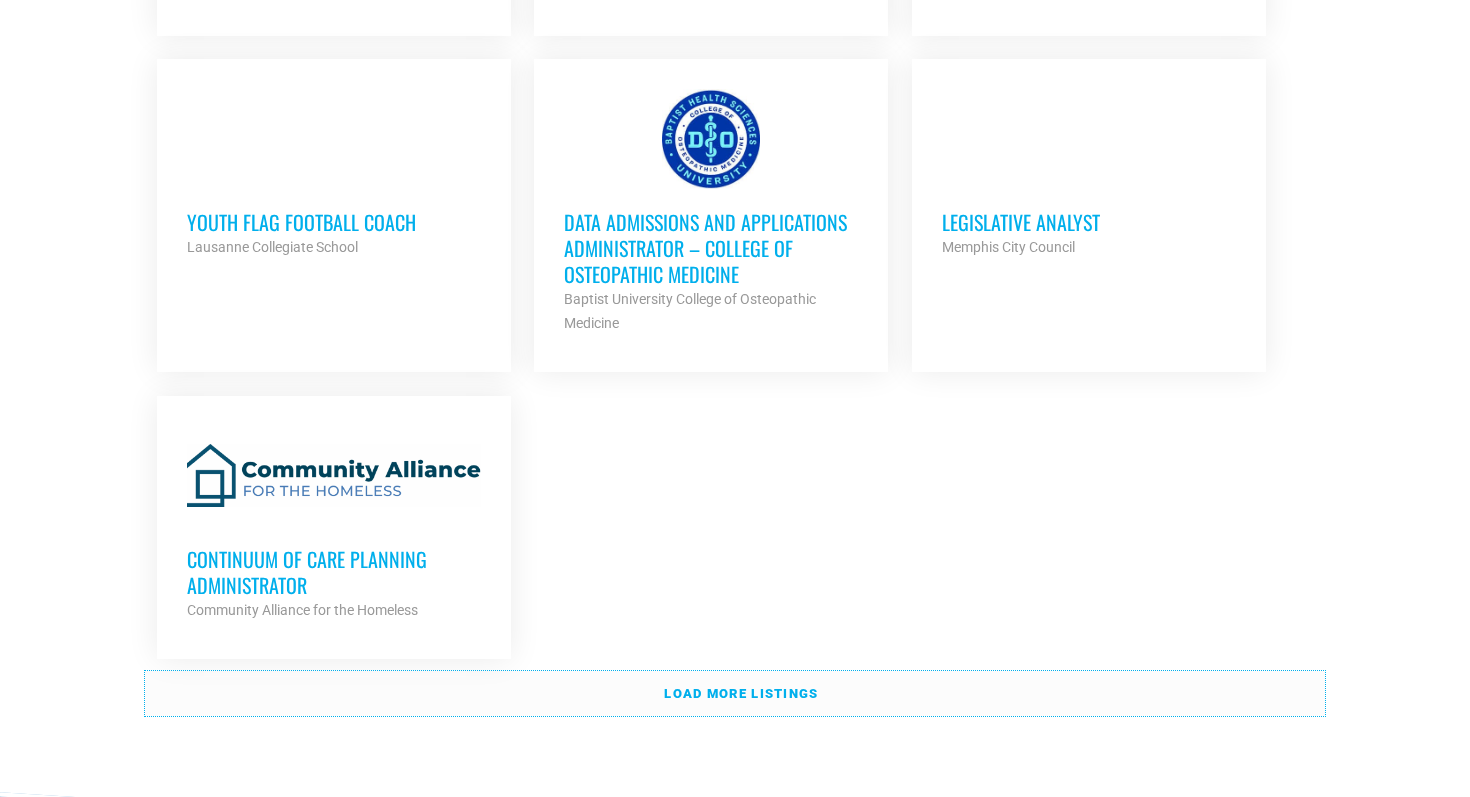 scroll, scrollTop: 4370, scrollLeft: 0, axis: vertical 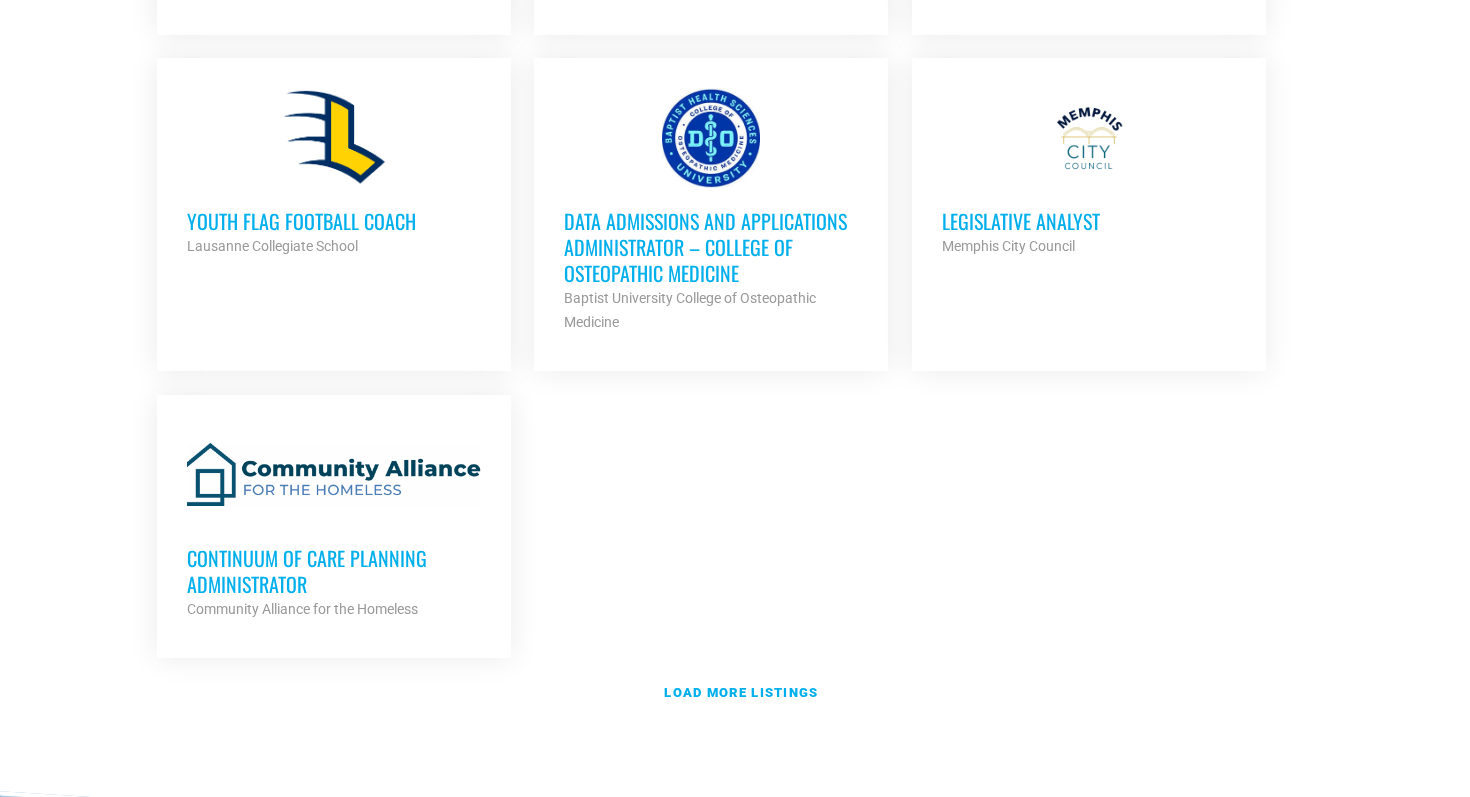 click on "Data Admissions and Applications Administrator – College of Osteopathic Medicine" at bounding box center (711, 247) 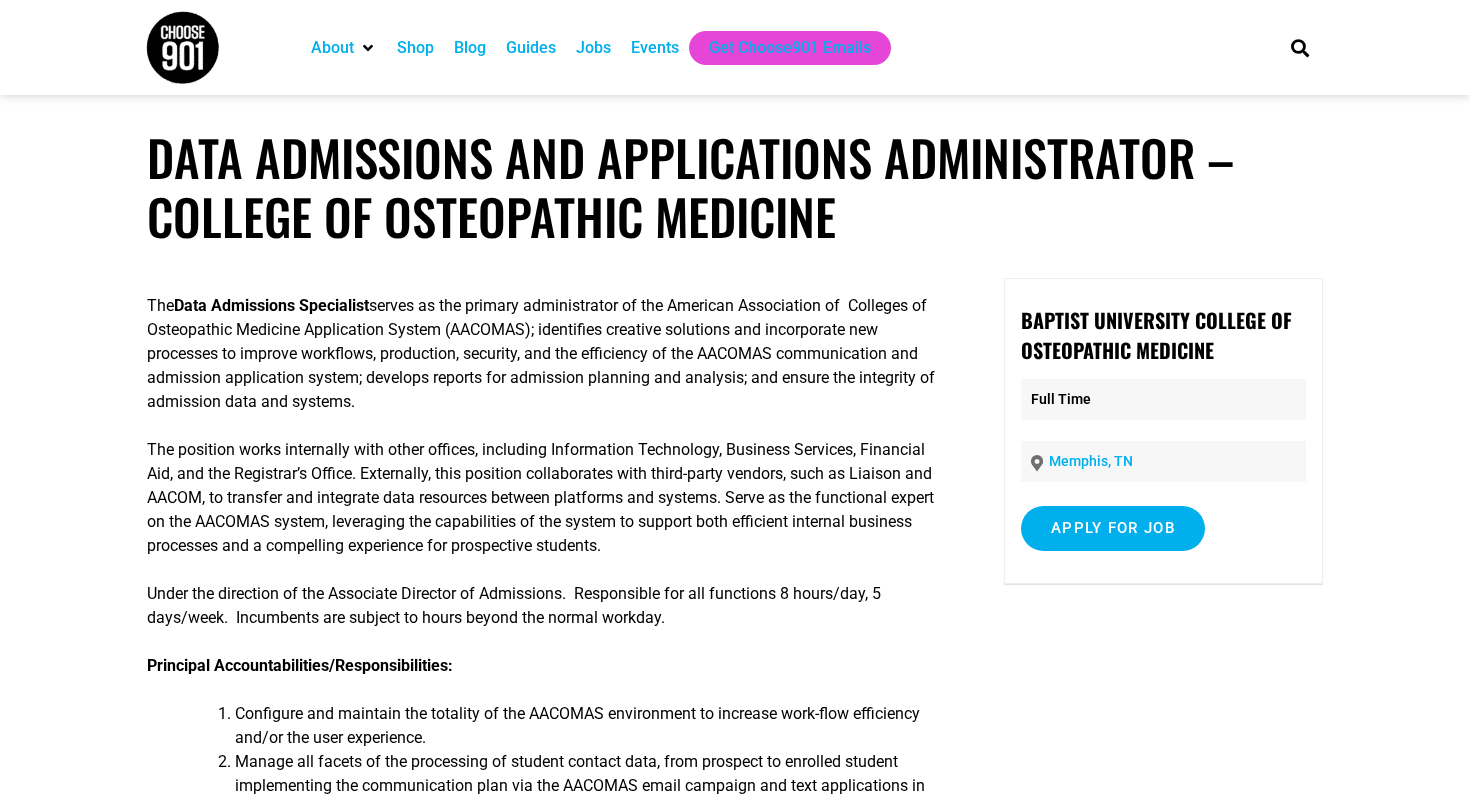 scroll, scrollTop: 0, scrollLeft: 0, axis: both 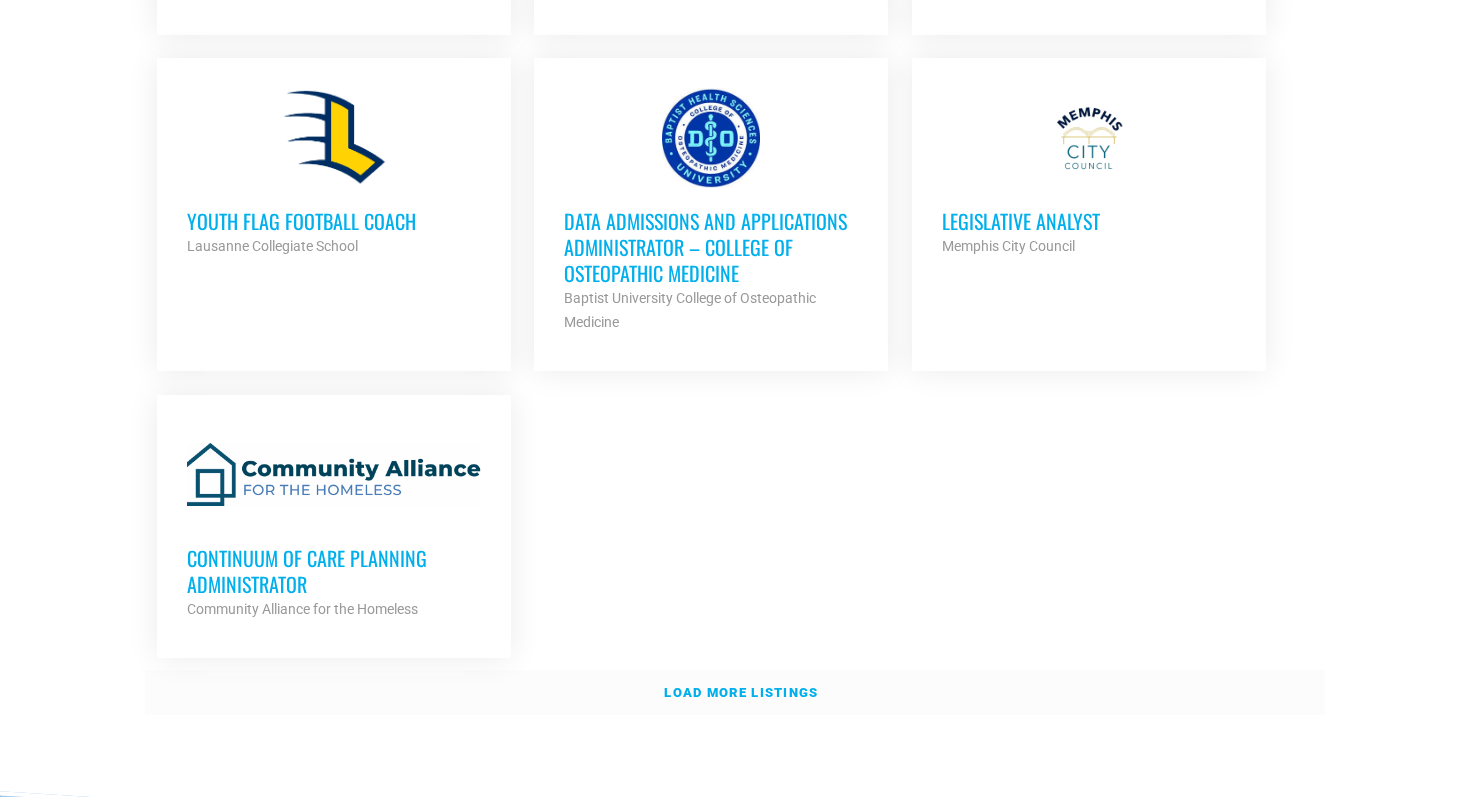 click on "Load more listings" at bounding box center (741, 692) 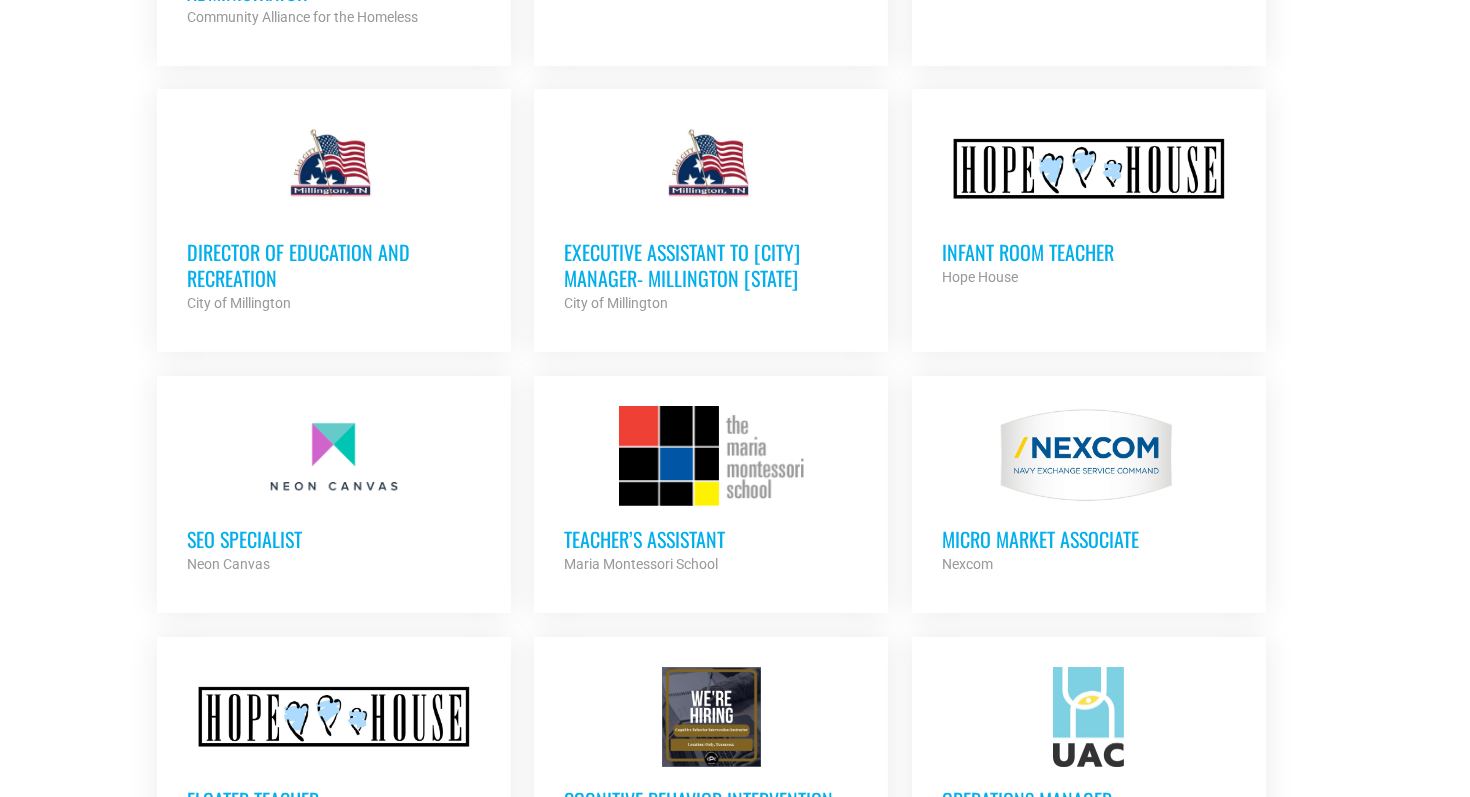 scroll, scrollTop: 4967, scrollLeft: 0, axis: vertical 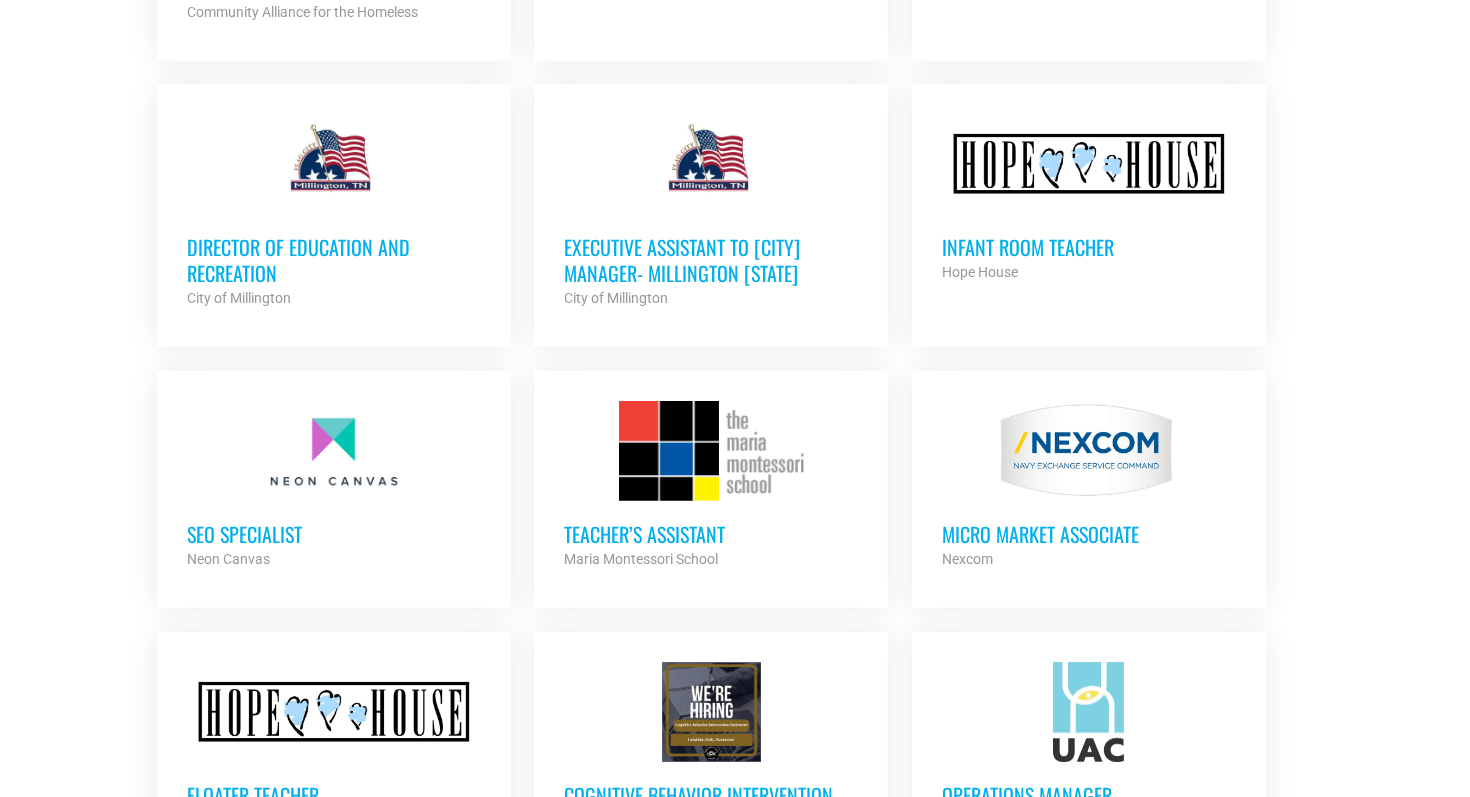 click on "Infant Room Teacher" at bounding box center [1089, 247] 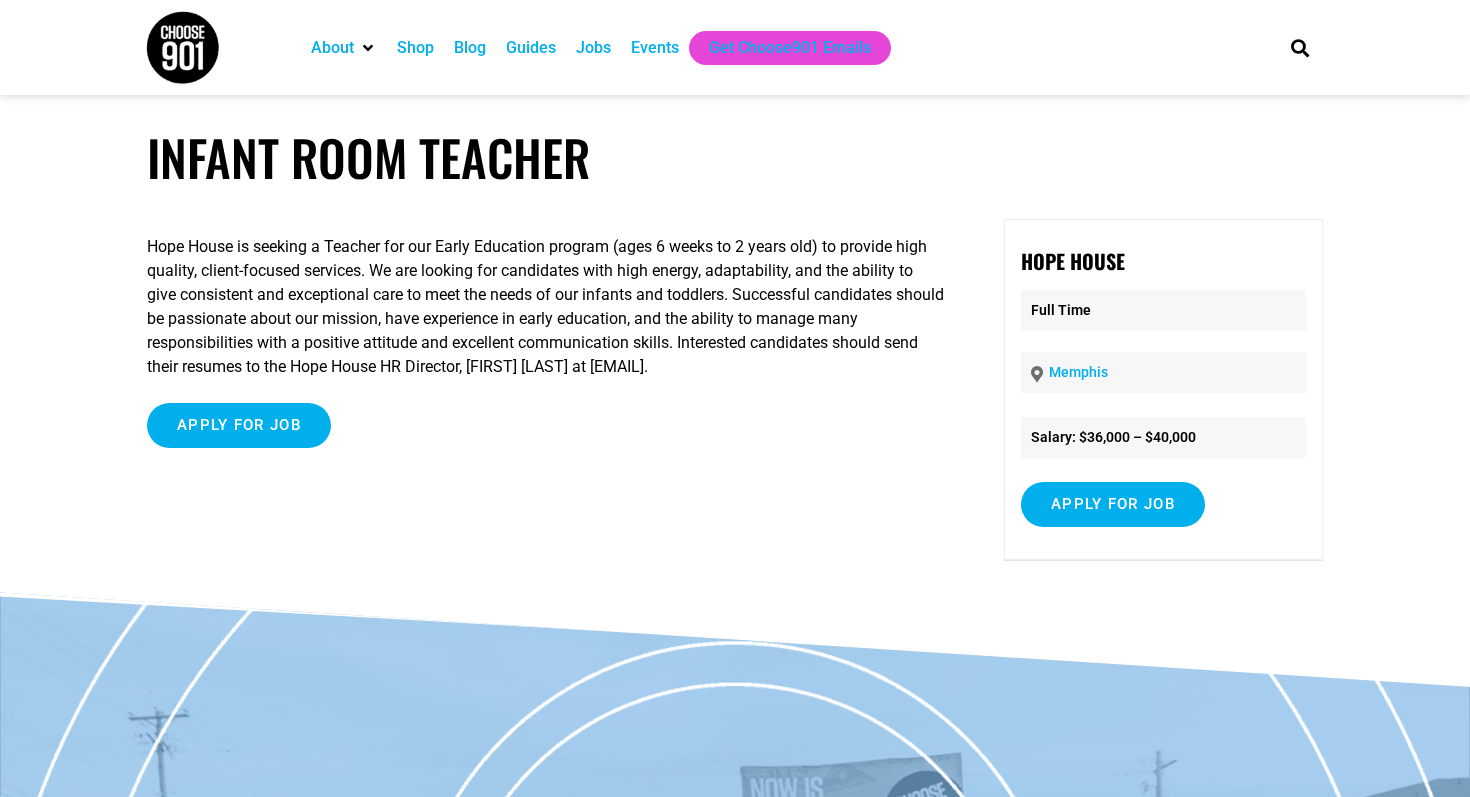 scroll, scrollTop: 0, scrollLeft: 0, axis: both 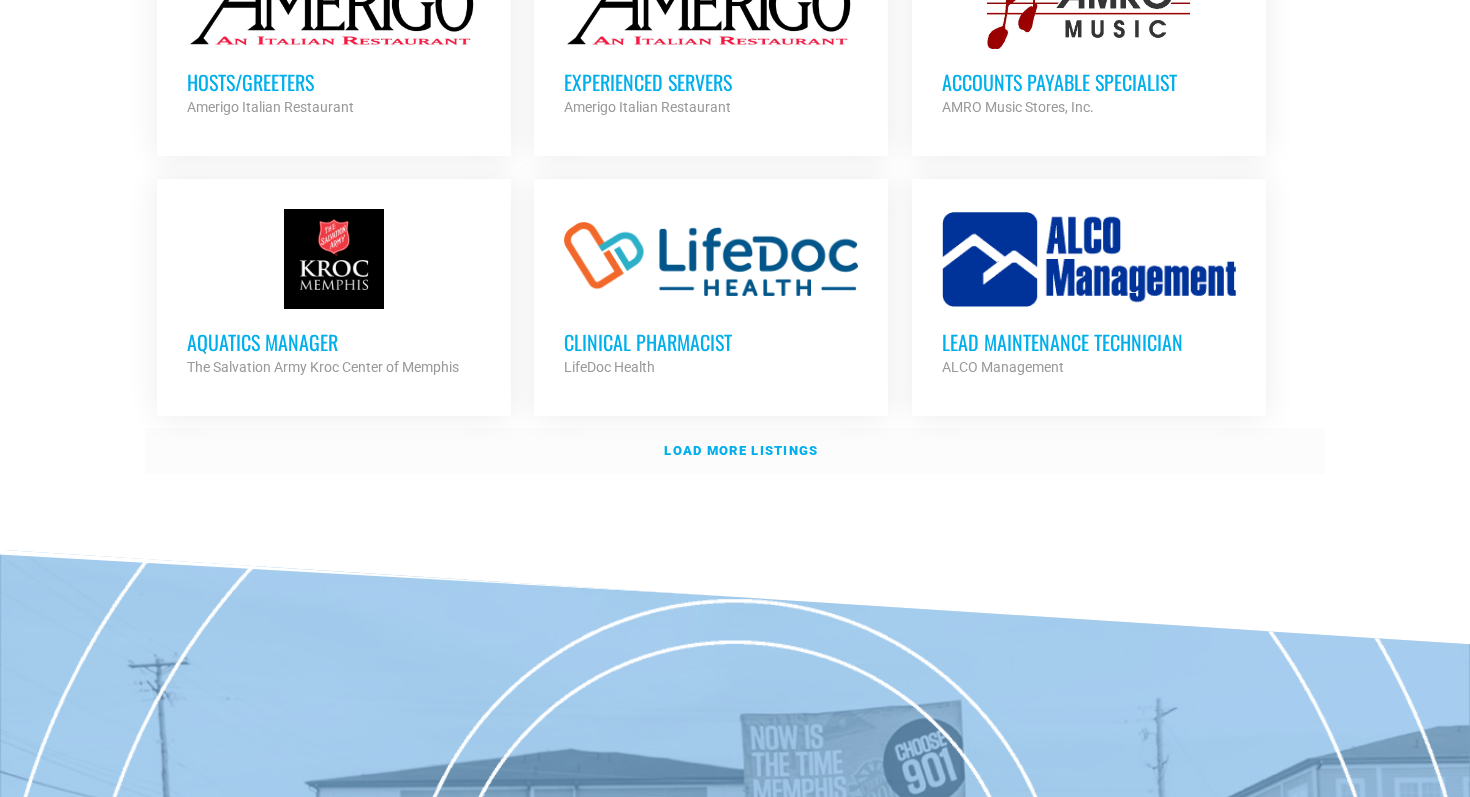 click on "Load more listings" at bounding box center [741, 450] 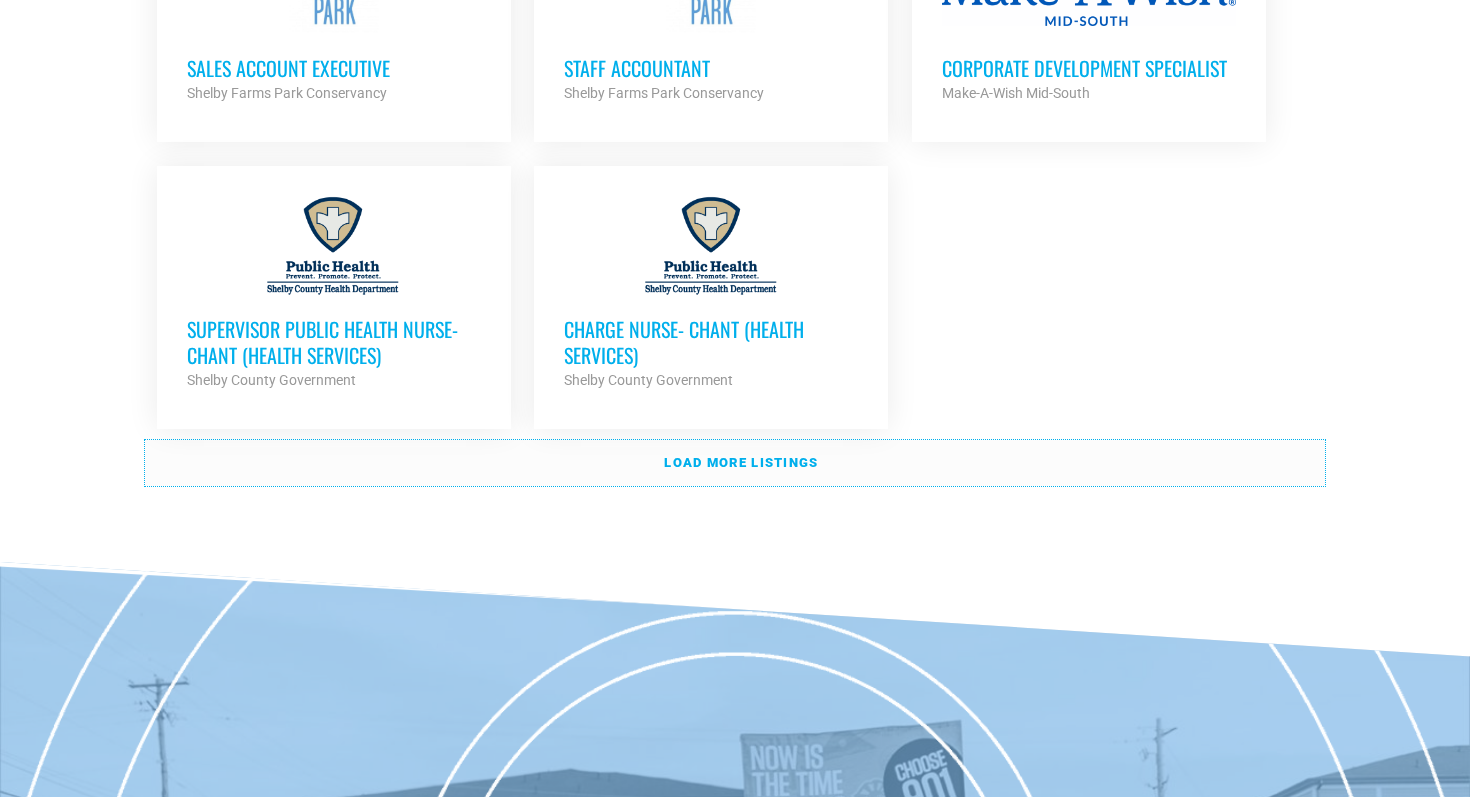 scroll, scrollTop: 8159, scrollLeft: 0, axis: vertical 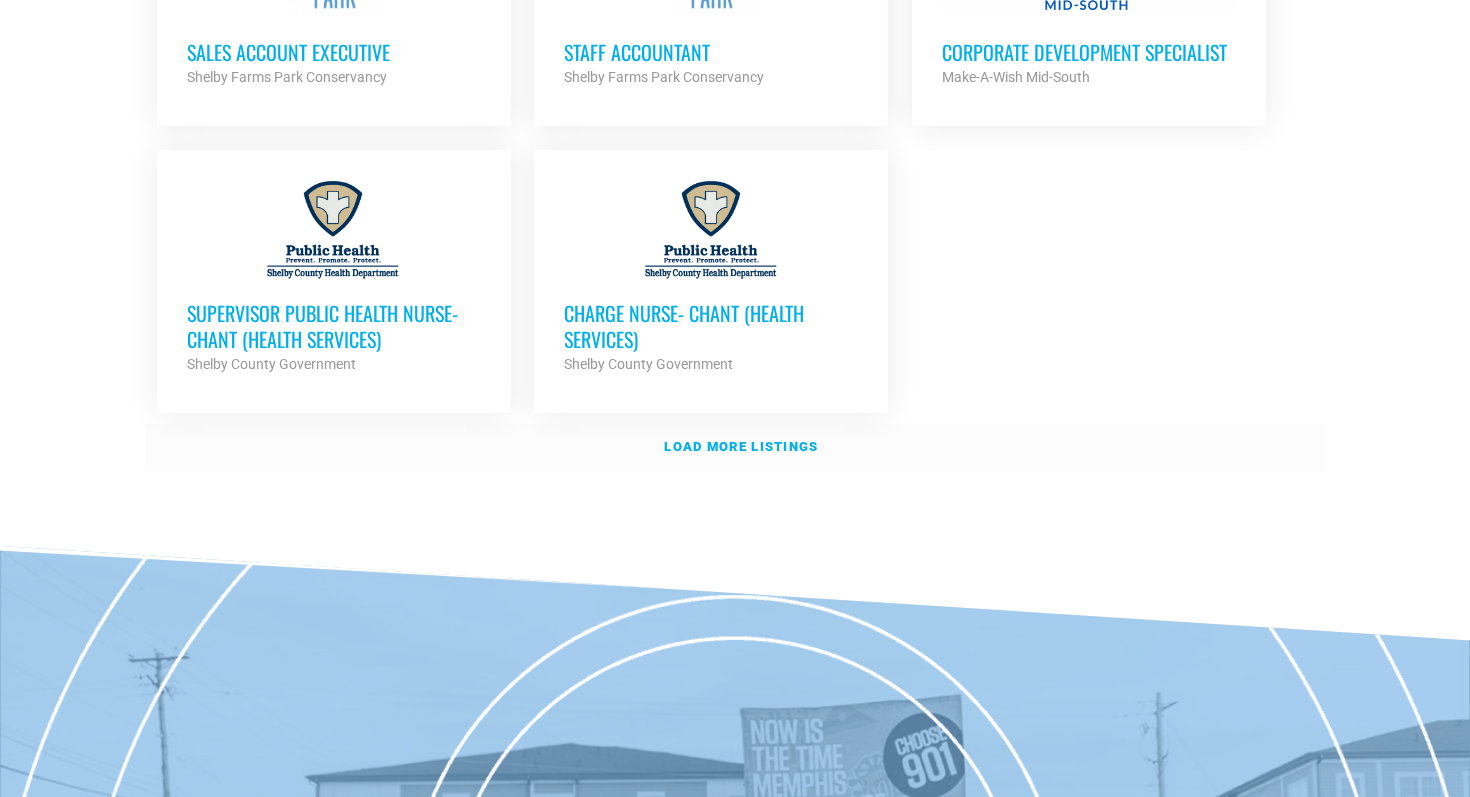 click on "Load more listings" at bounding box center [741, 446] 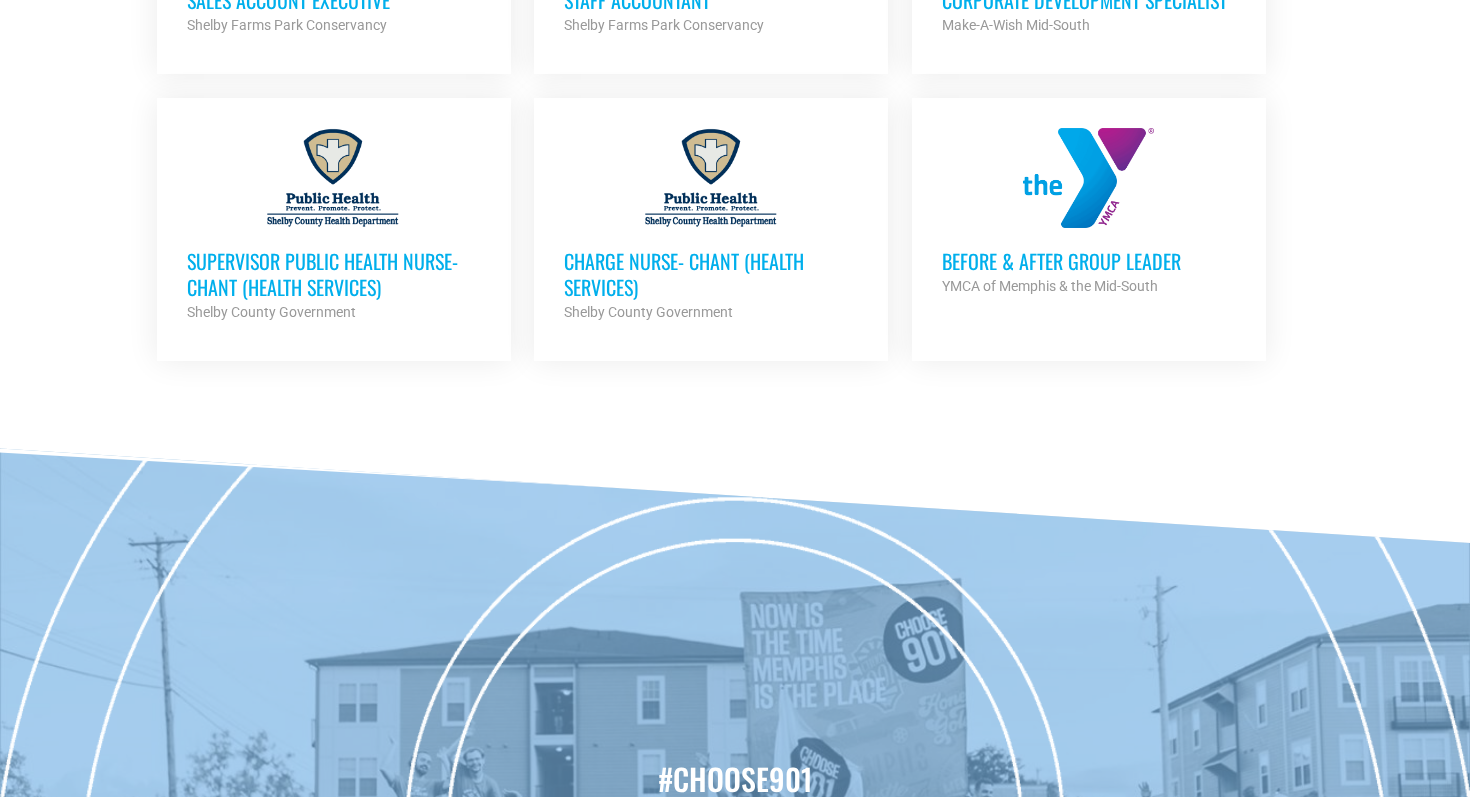 scroll, scrollTop: 8209, scrollLeft: 0, axis: vertical 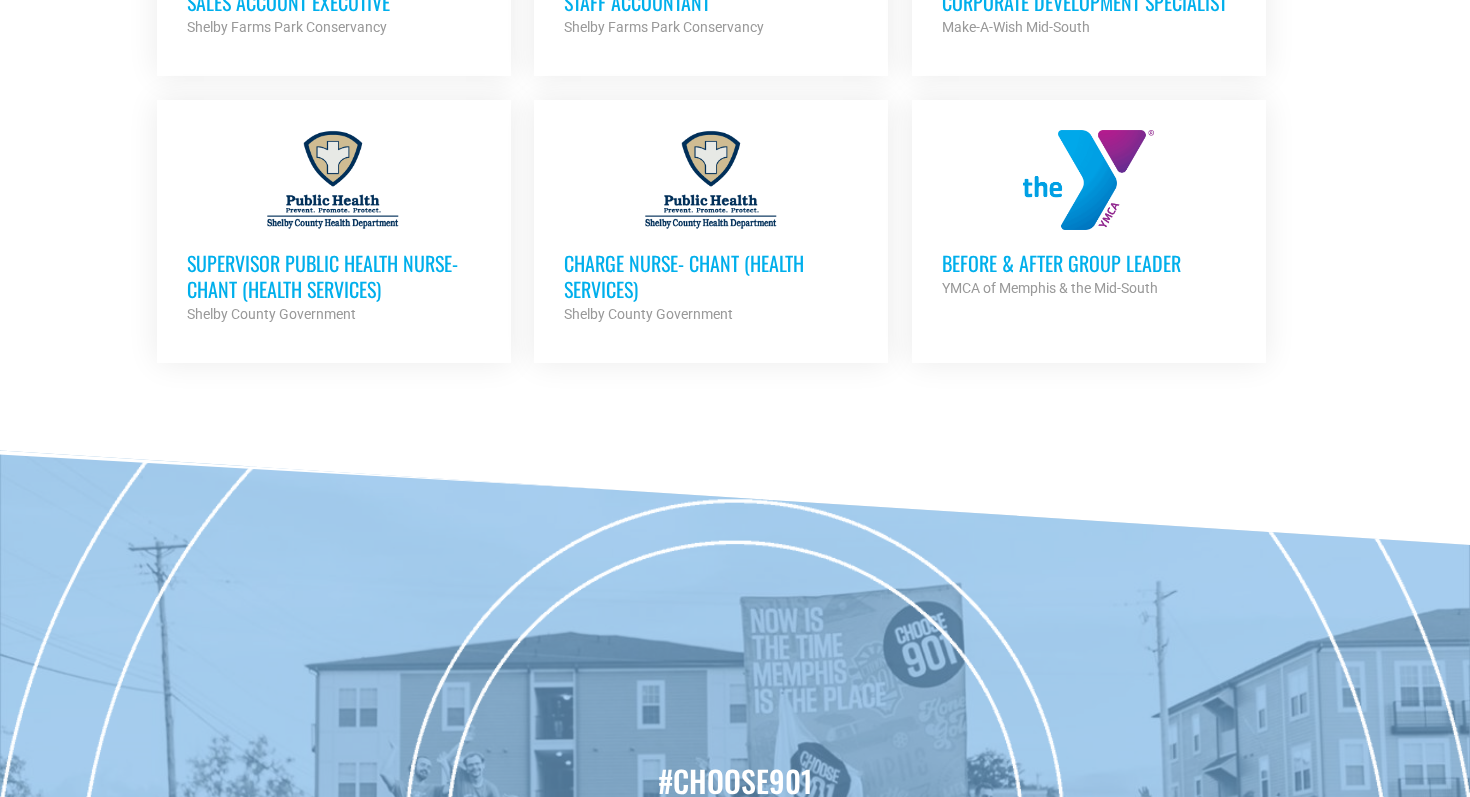 click on "Before & After Group Leader" at bounding box center [1089, 263] 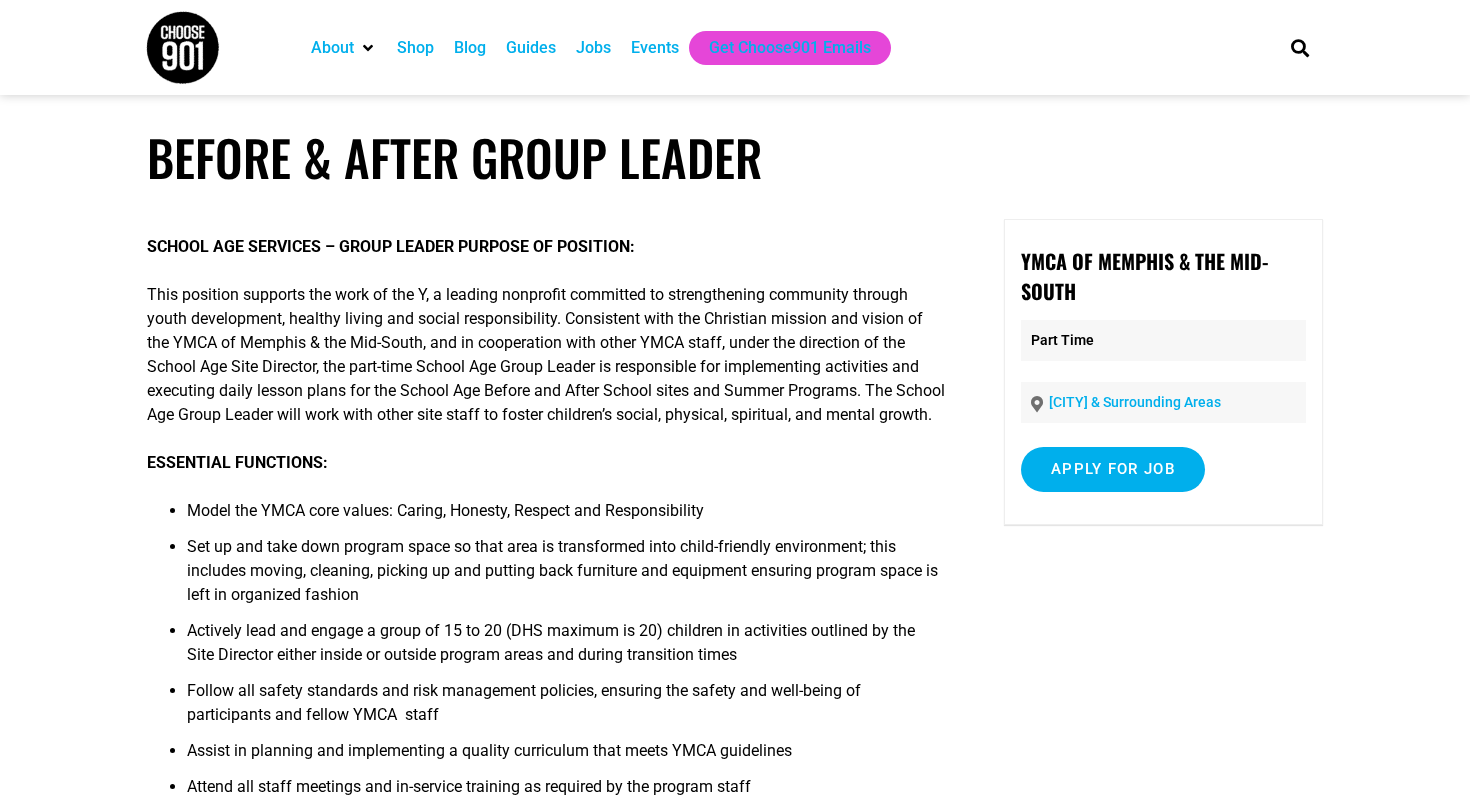 scroll, scrollTop: 0, scrollLeft: 0, axis: both 